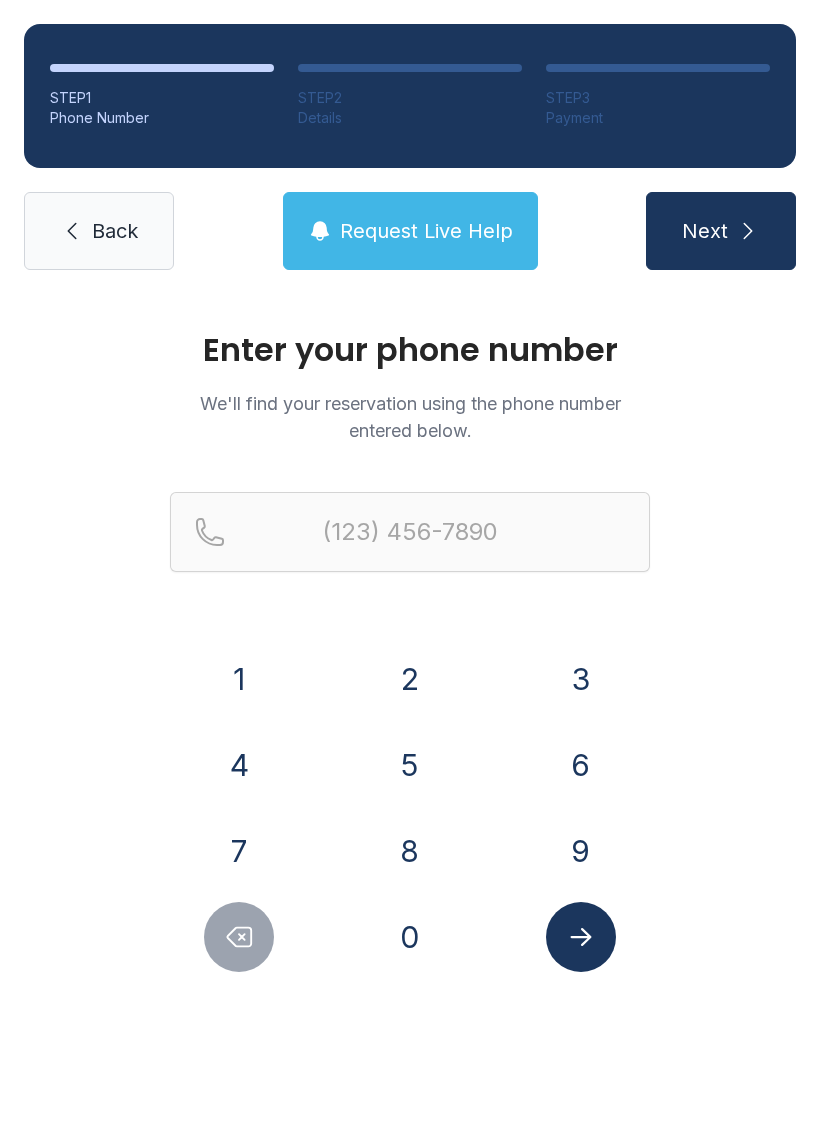 scroll, scrollTop: 0, scrollLeft: 0, axis: both 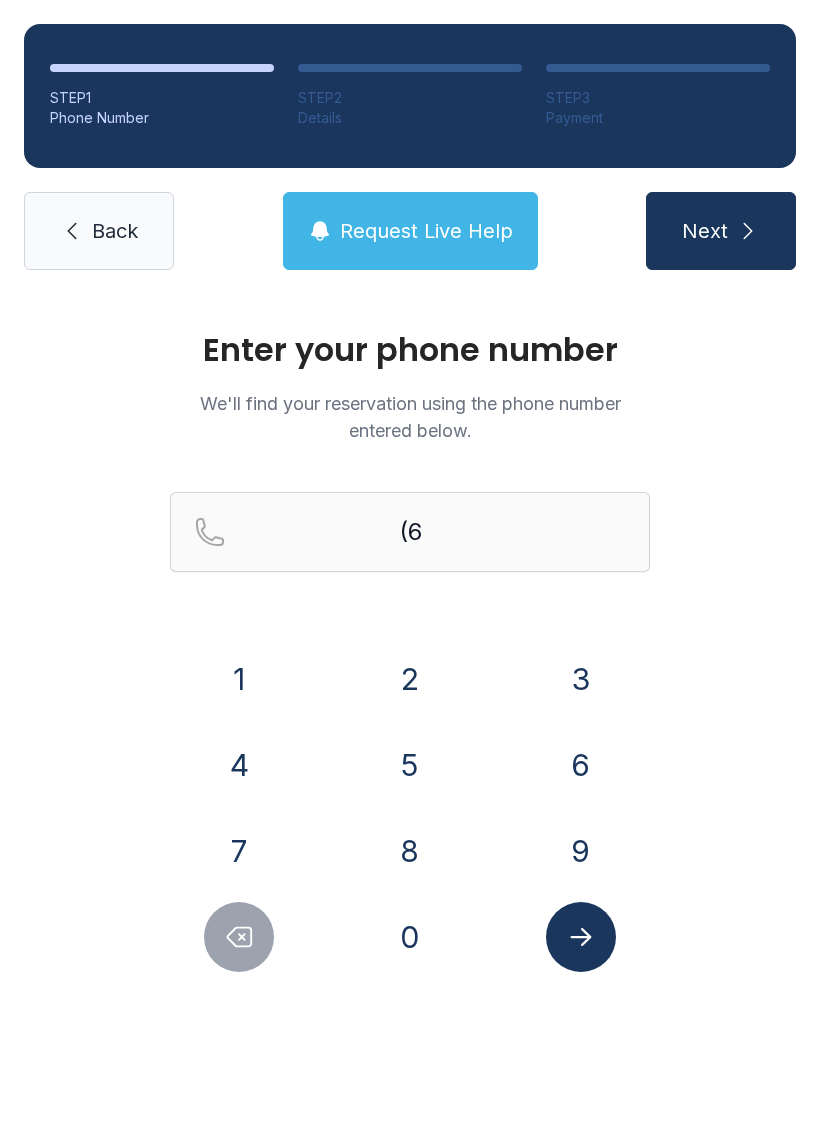 click on "3" at bounding box center [239, 679] 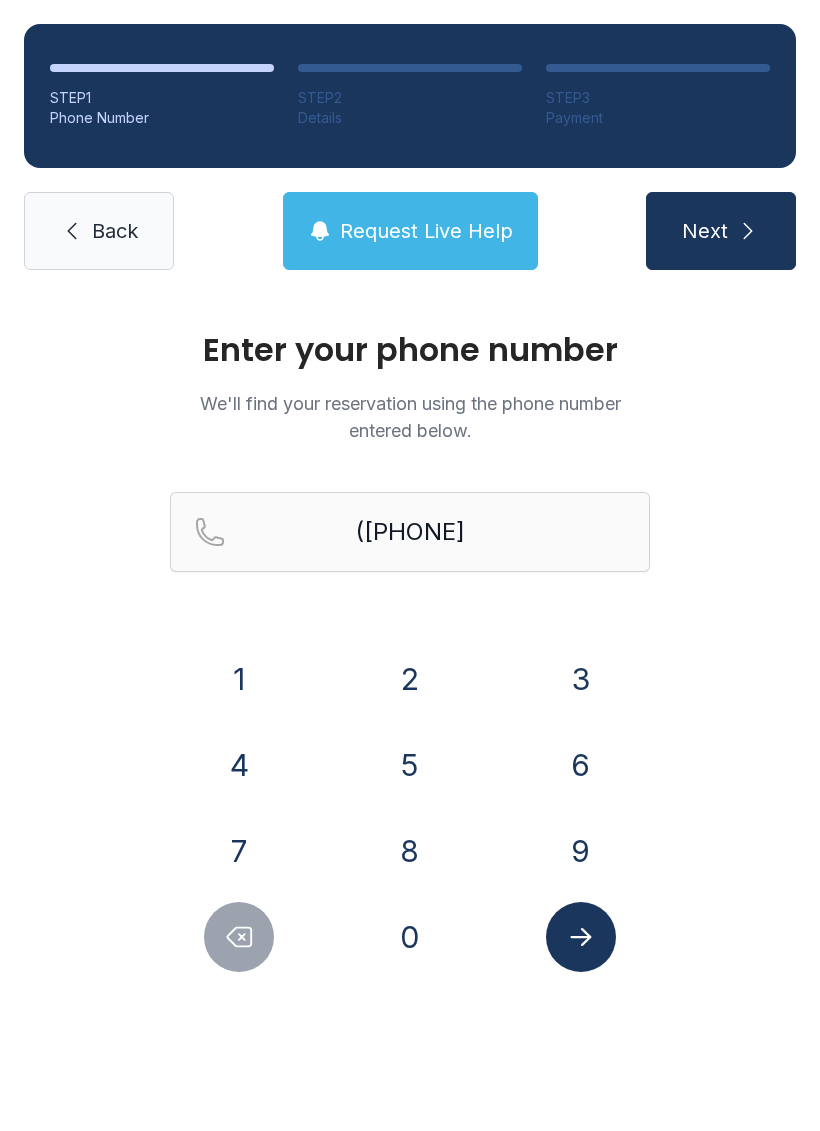 click on "0" at bounding box center (239, 679) 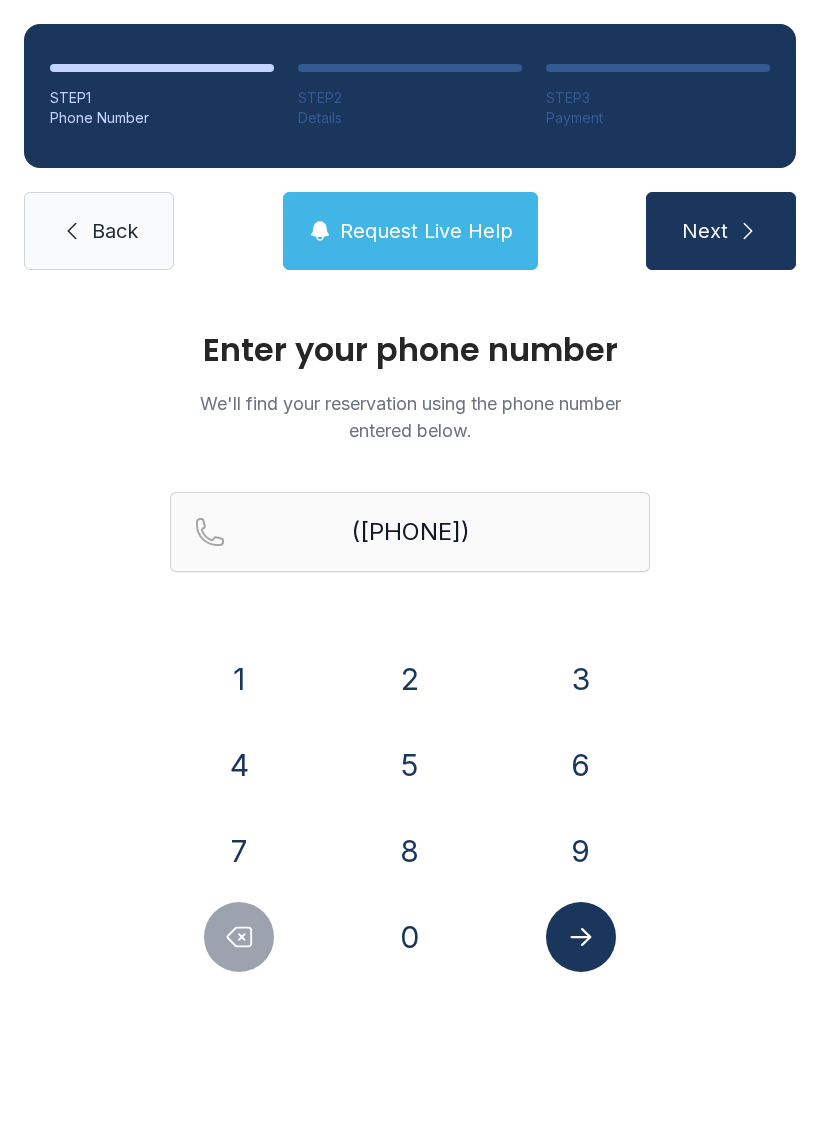 click on "9" at bounding box center [239, 679] 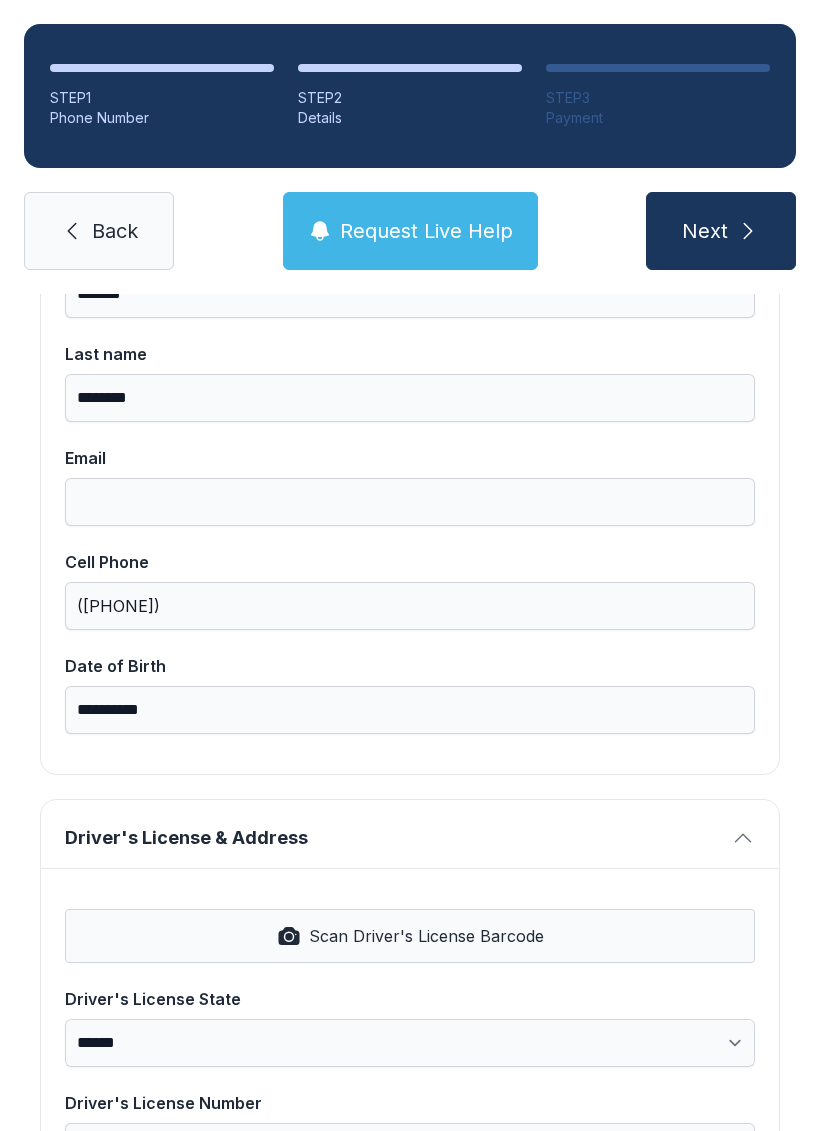 scroll, scrollTop: 295, scrollLeft: 0, axis: vertical 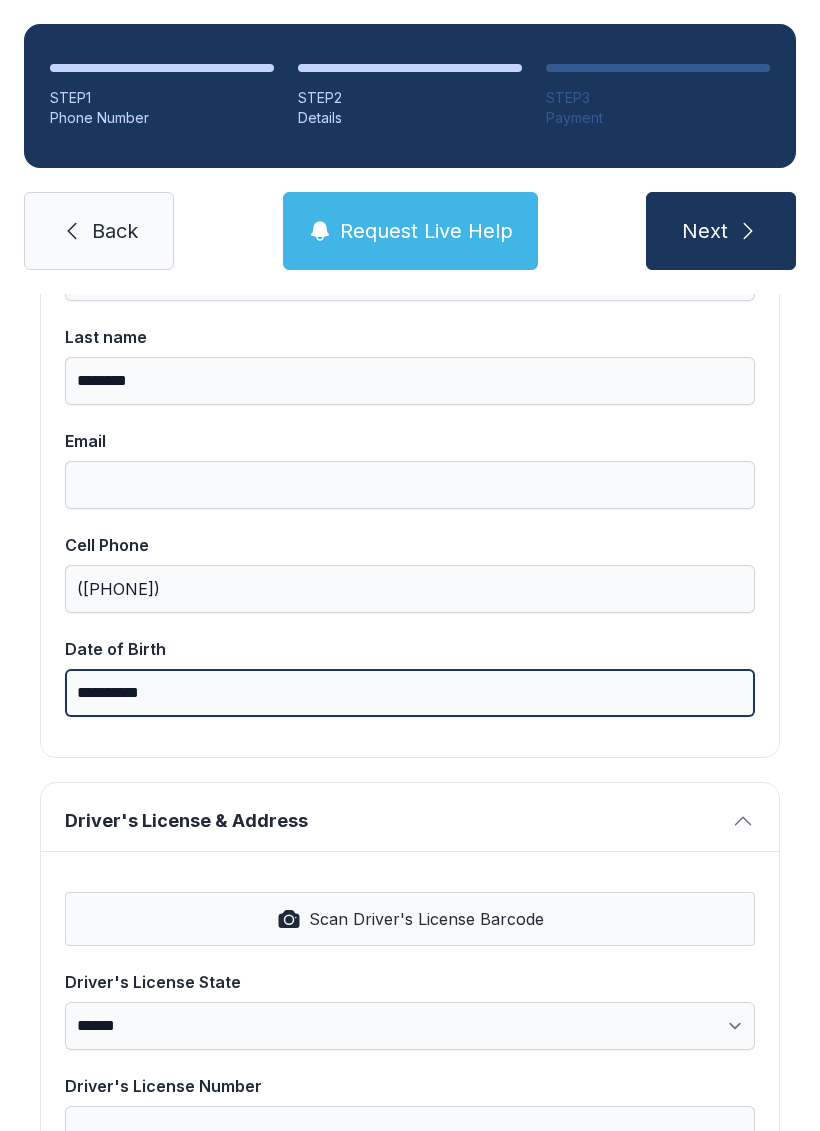 click on "**********" at bounding box center [410, 693] 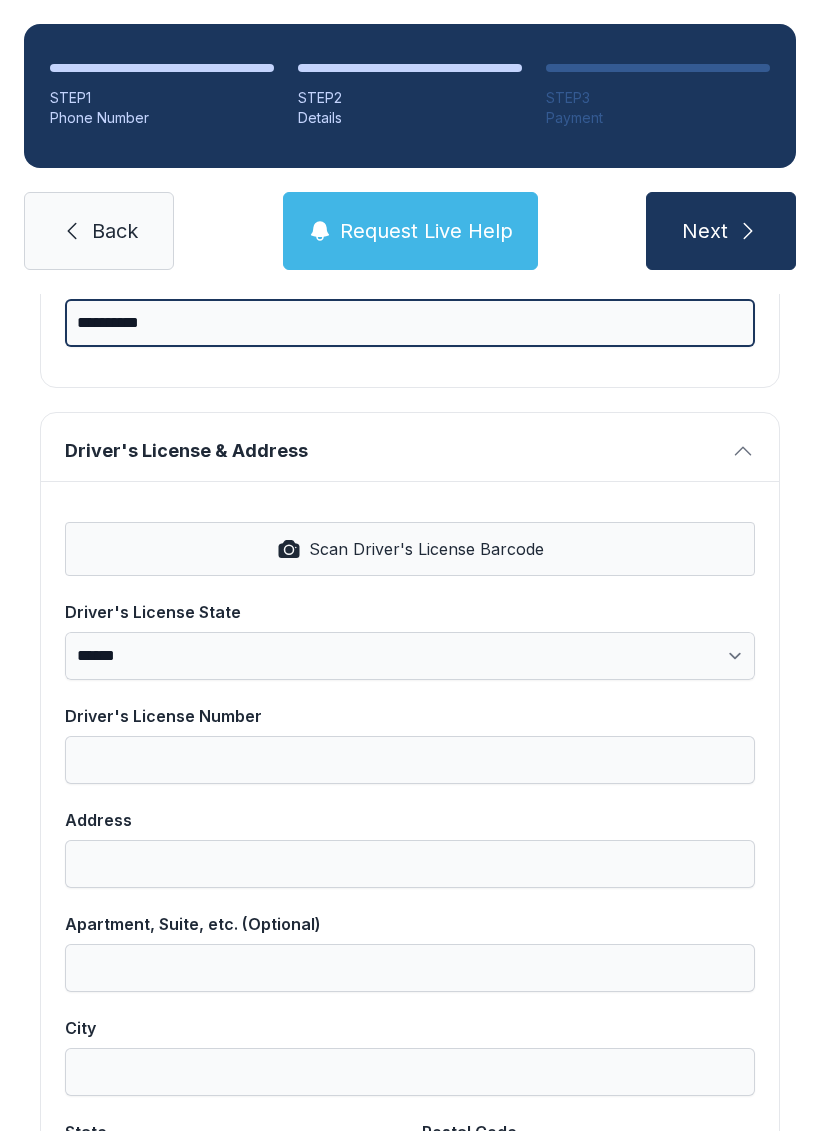 scroll, scrollTop: 674, scrollLeft: 0, axis: vertical 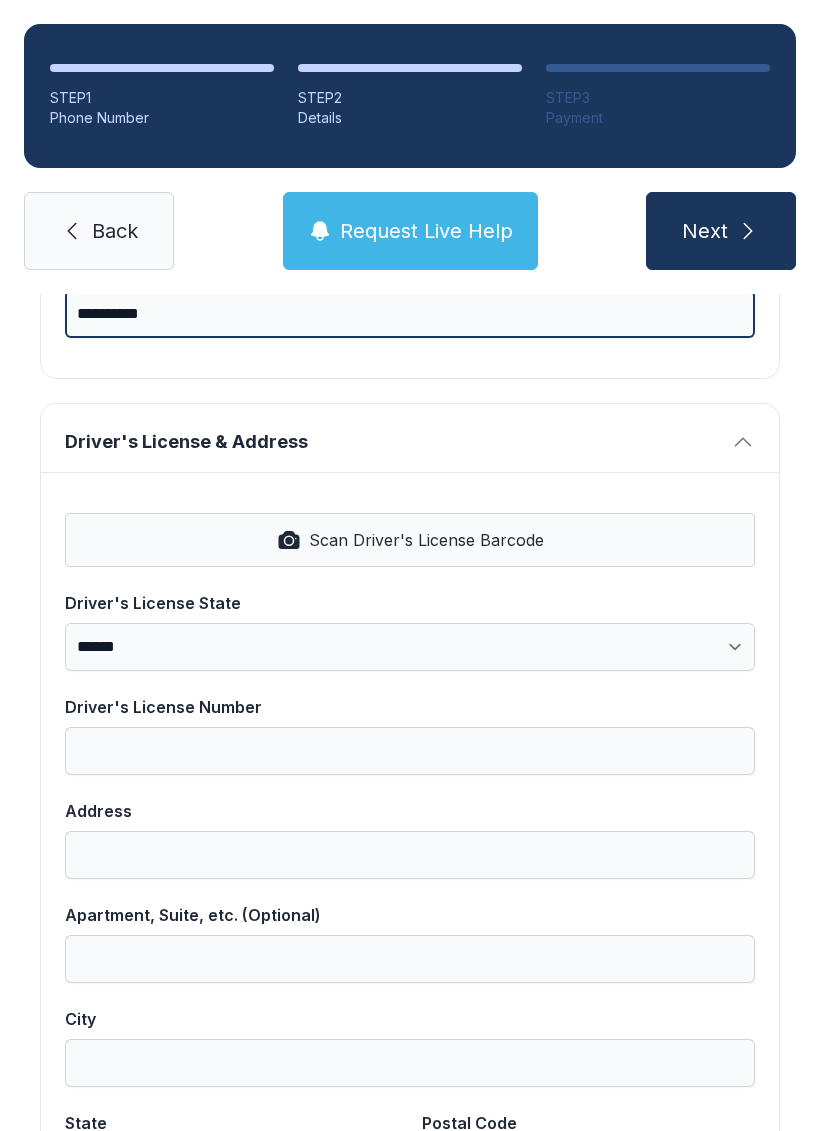 type on "**********" 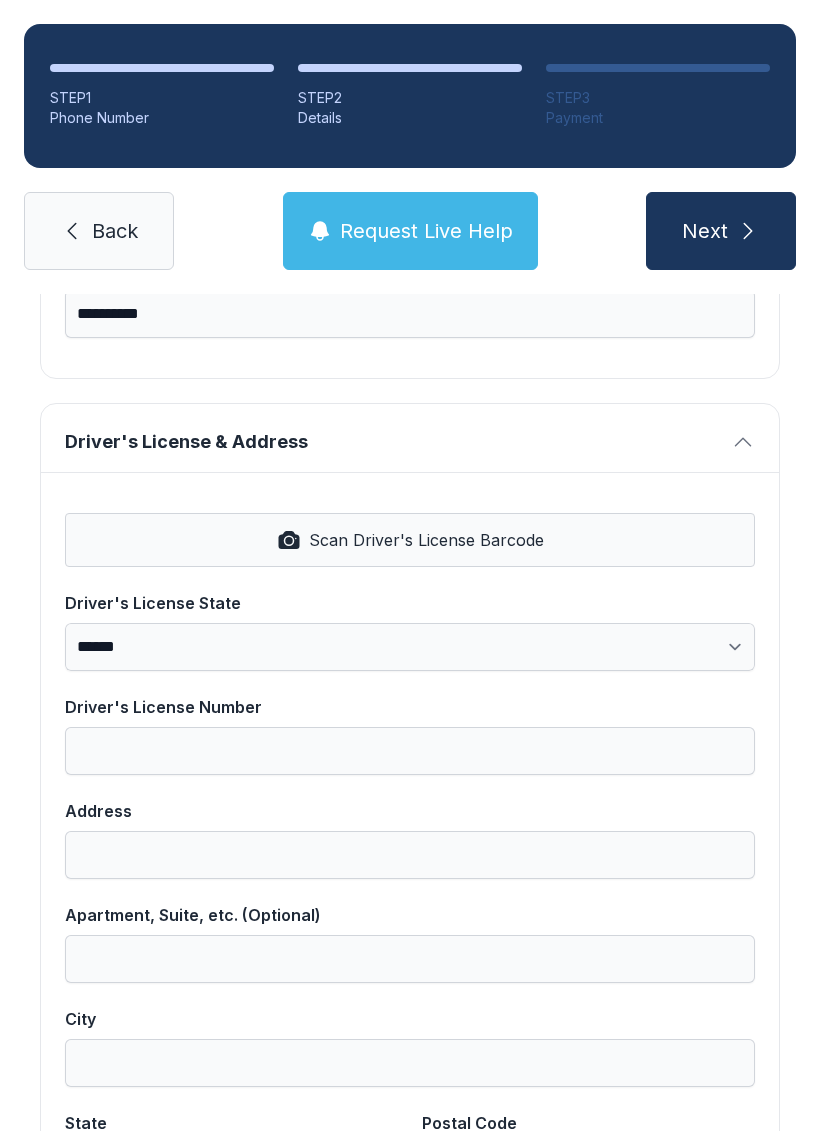 click on "Scan Driver's License Barcode" at bounding box center (426, 540) 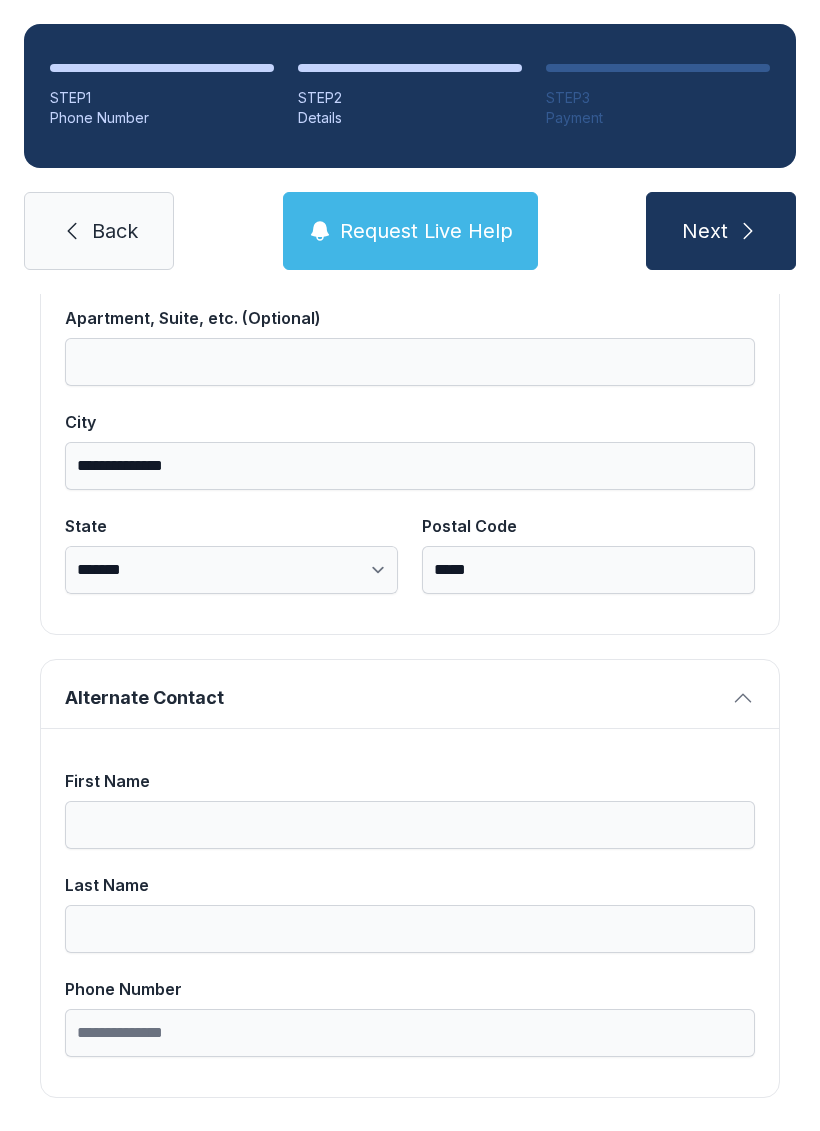 scroll, scrollTop: 1269, scrollLeft: 0, axis: vertical 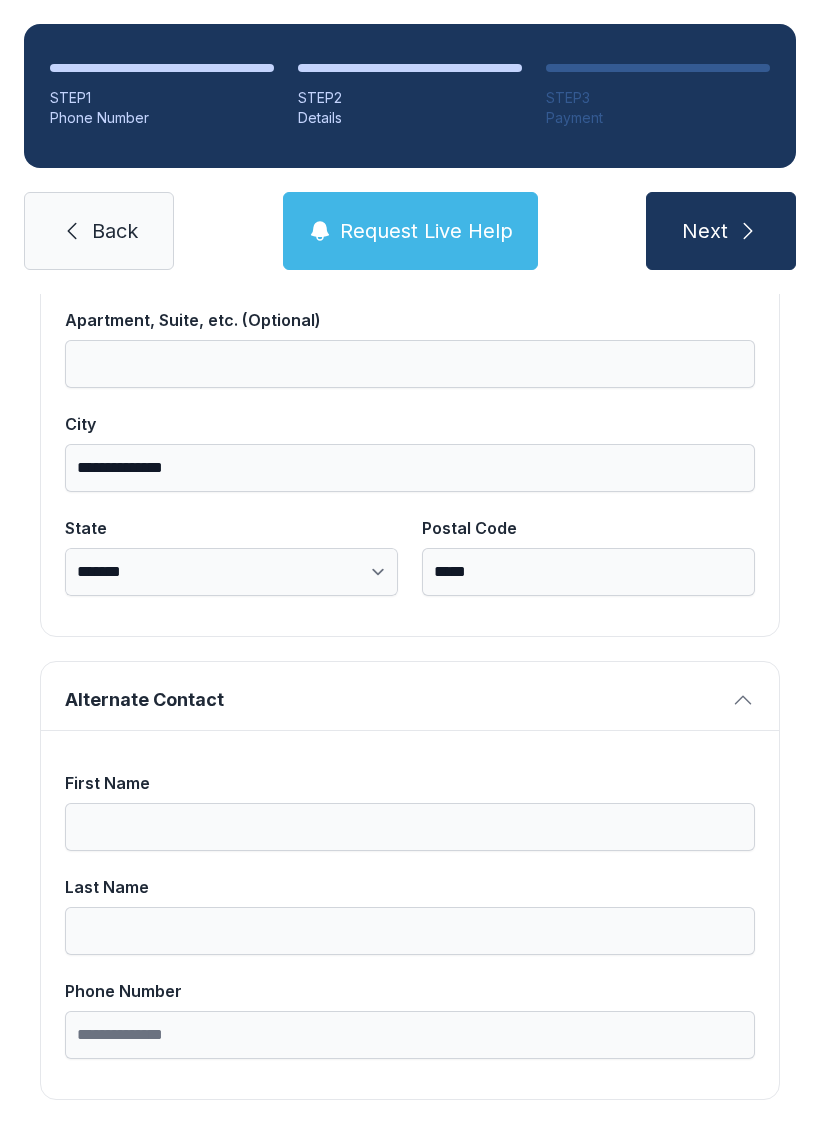 click on "Next" at bounding box center (705, 231) 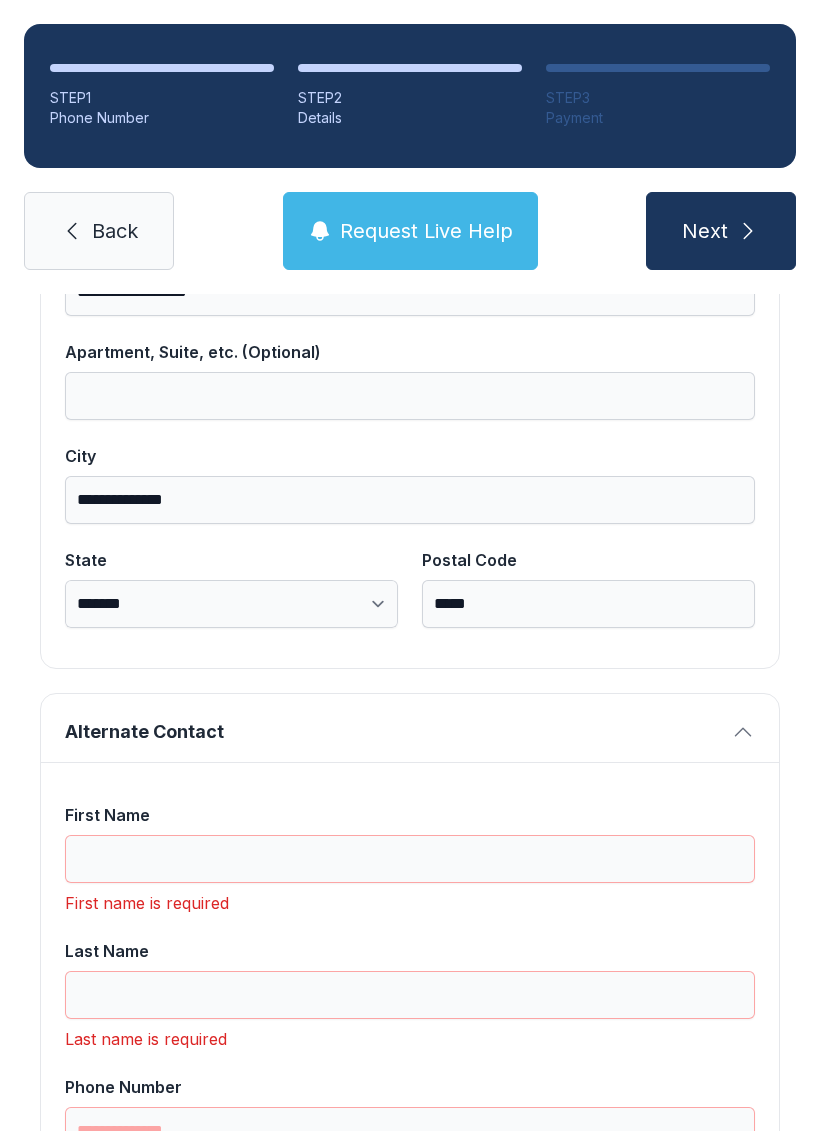 scroll, scrollTop: 43, scrollLeft: 0, axis: vertical 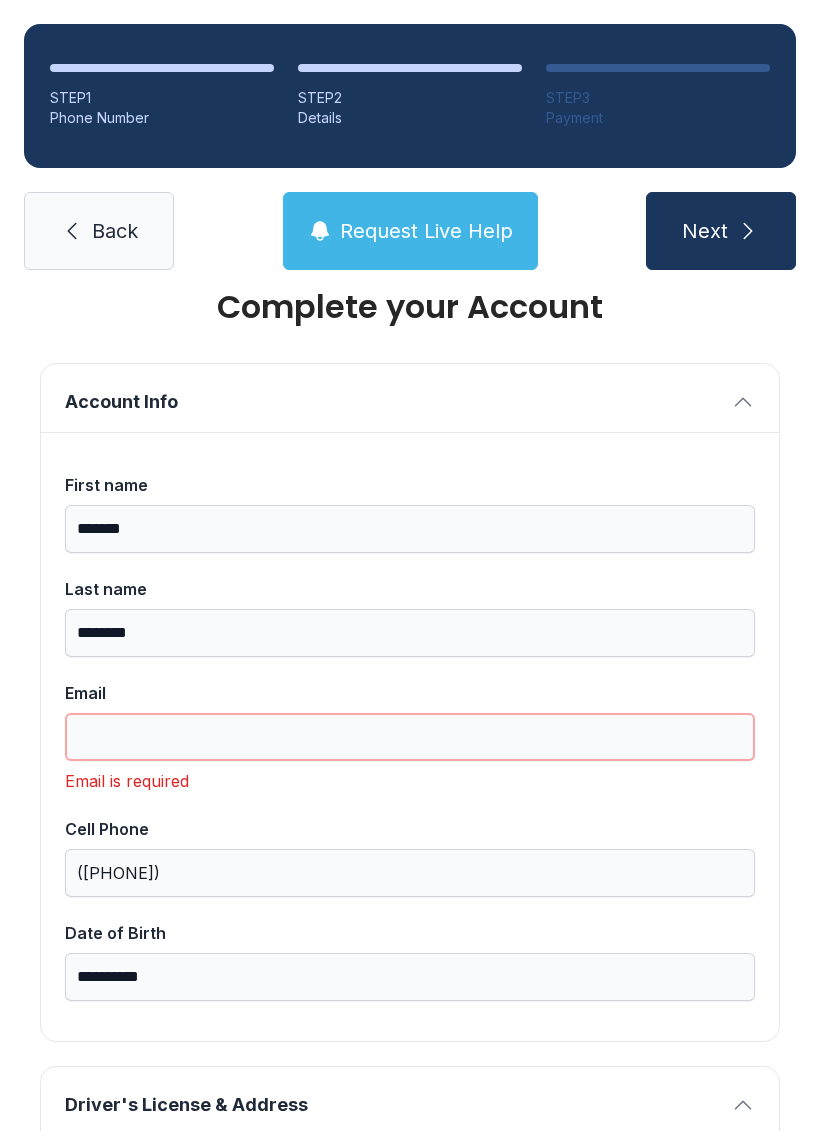 click on "Email" at bounding box center [410, 737] 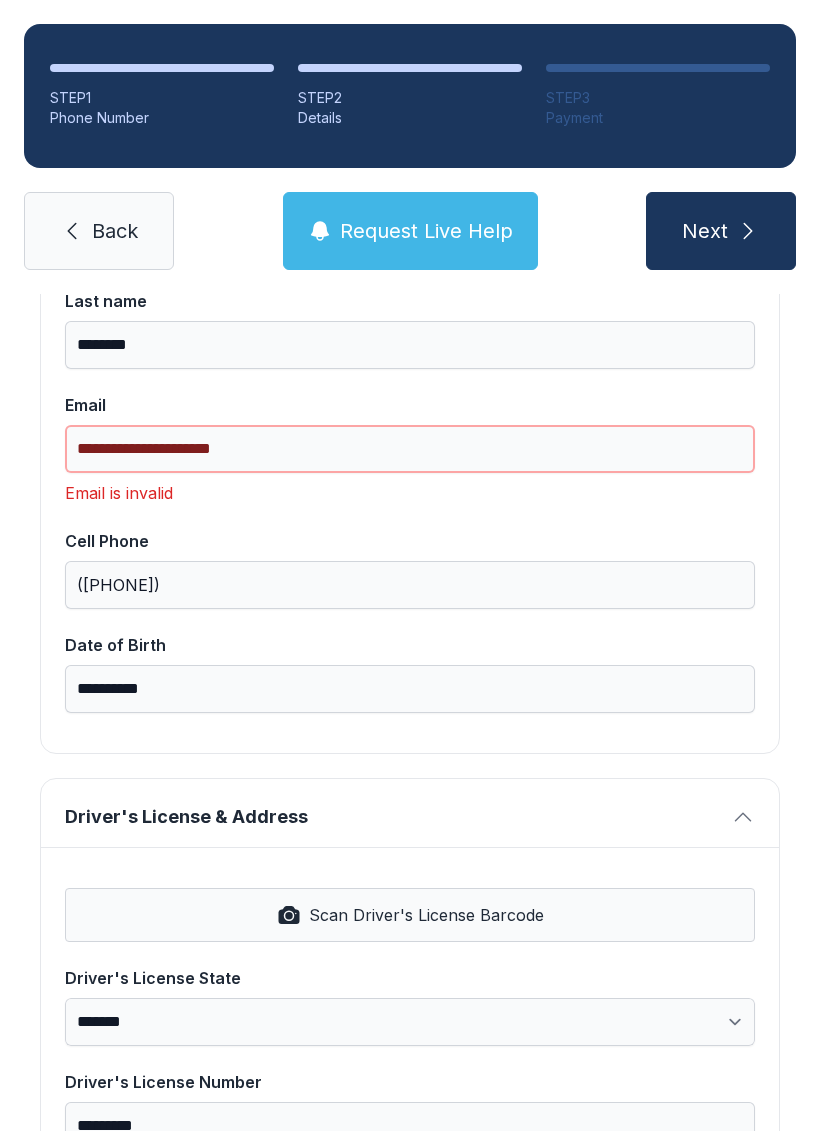 scroll, scrollTop: 336, scrollLeft: 0, axis: vertical 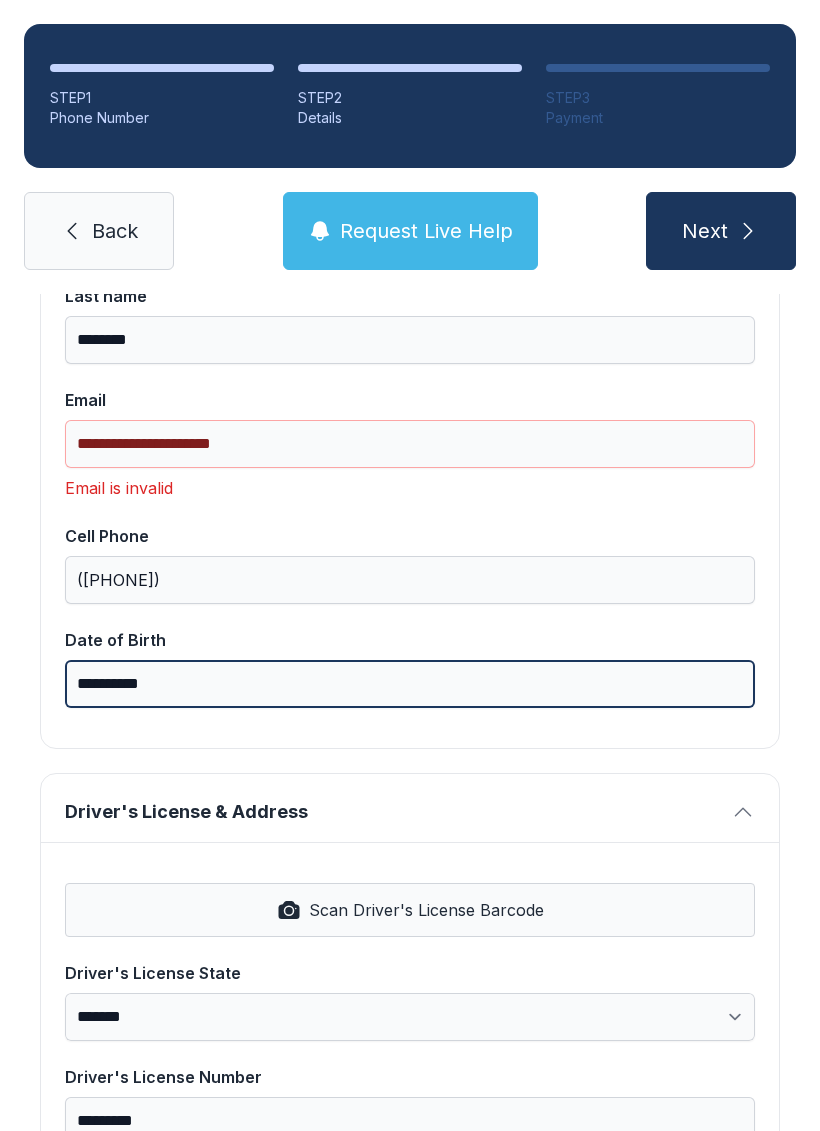 click on "**********" at bounding box center [410, 684] 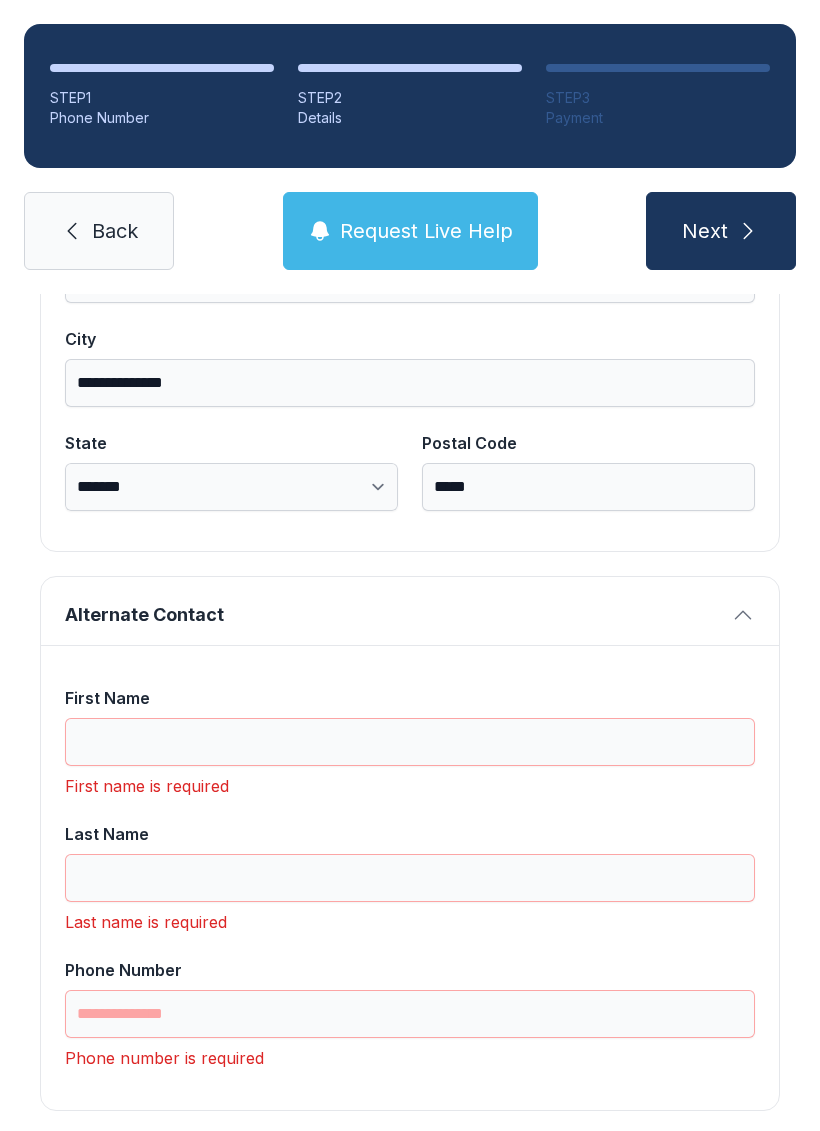 click on "Next" at bounding box center [721, 231] 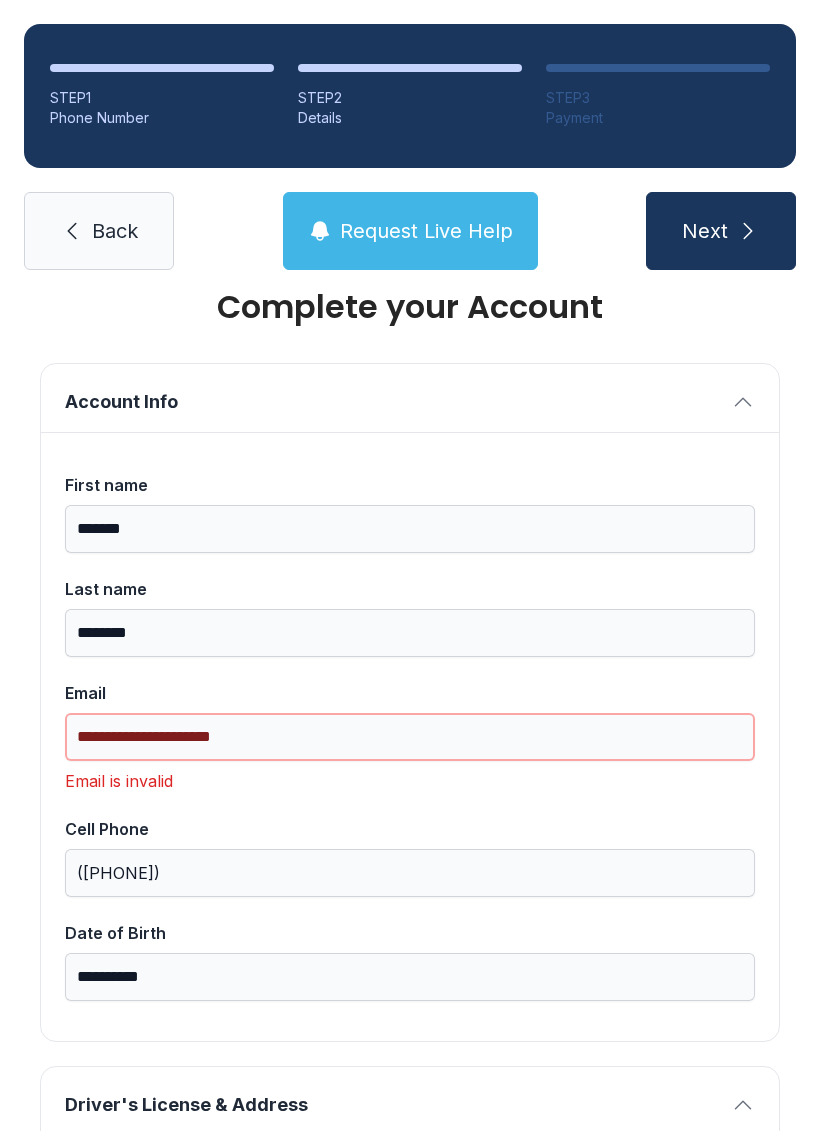 scroll, scrollTop: 43, scrollLeft: 0, axis: vertical 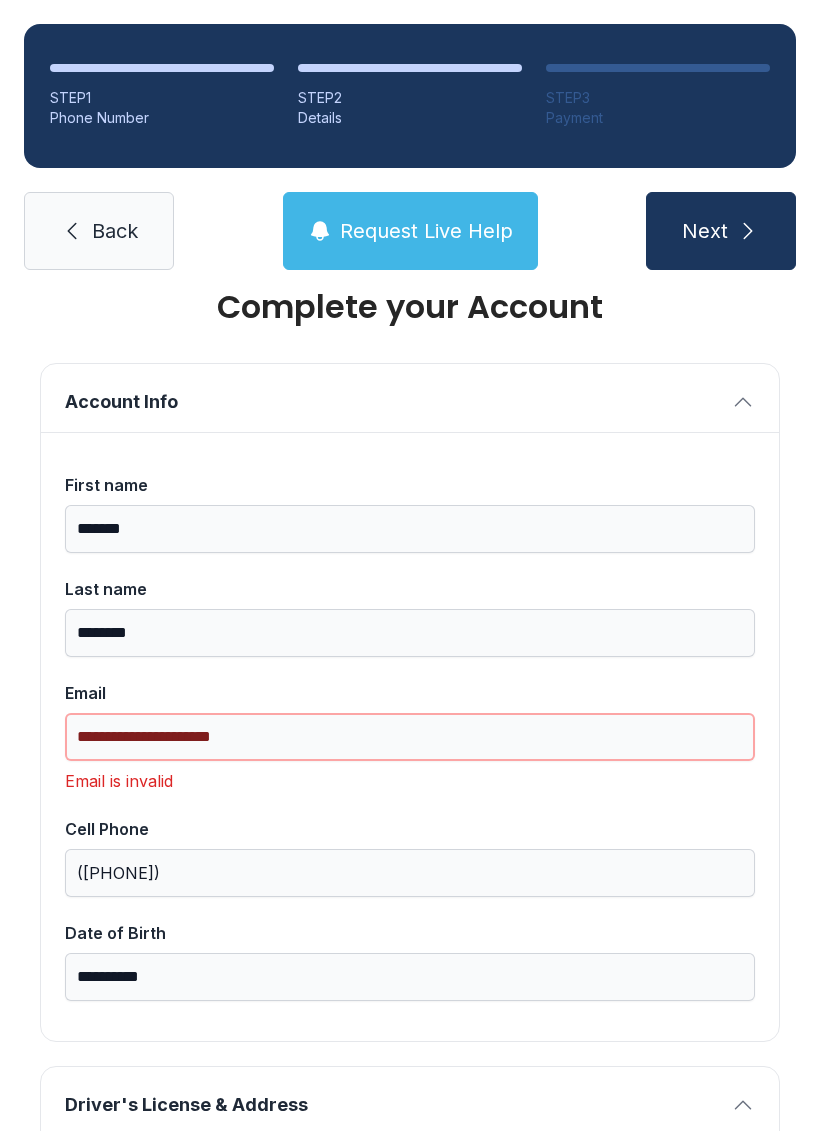 click on "**********" at bounding box center [410, 737] 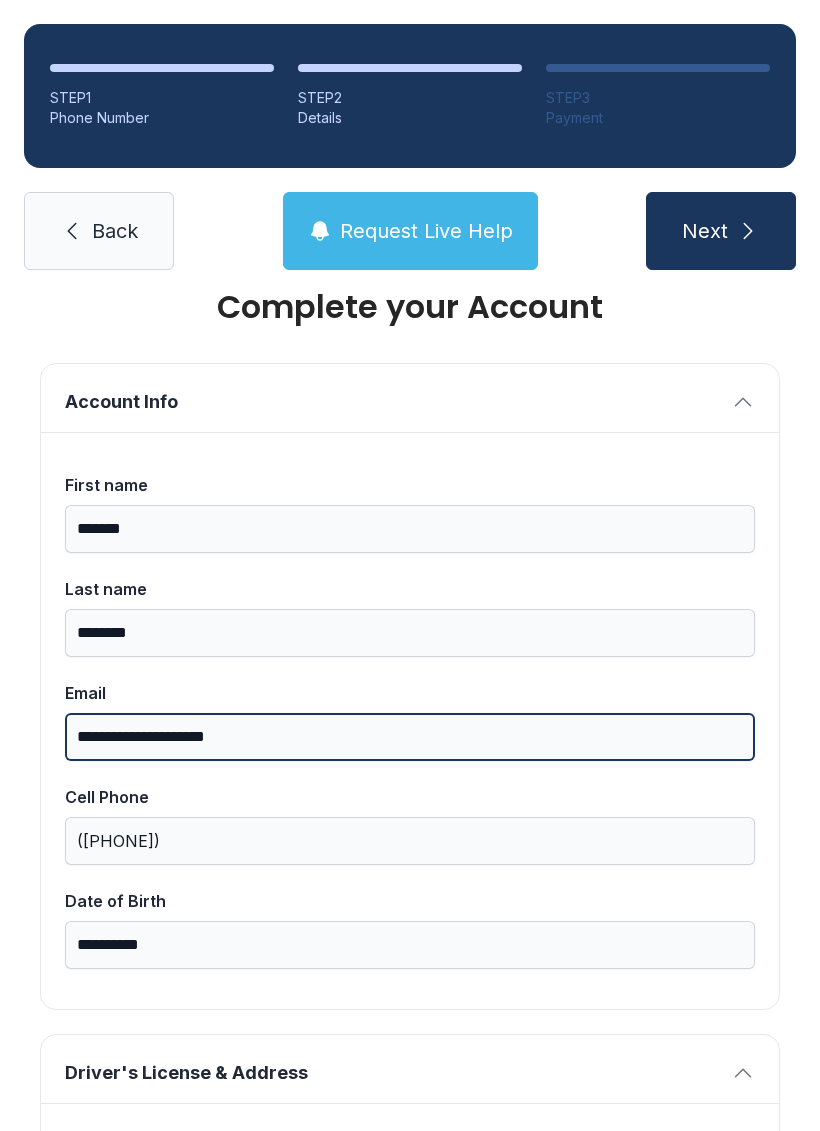 type on "**********" 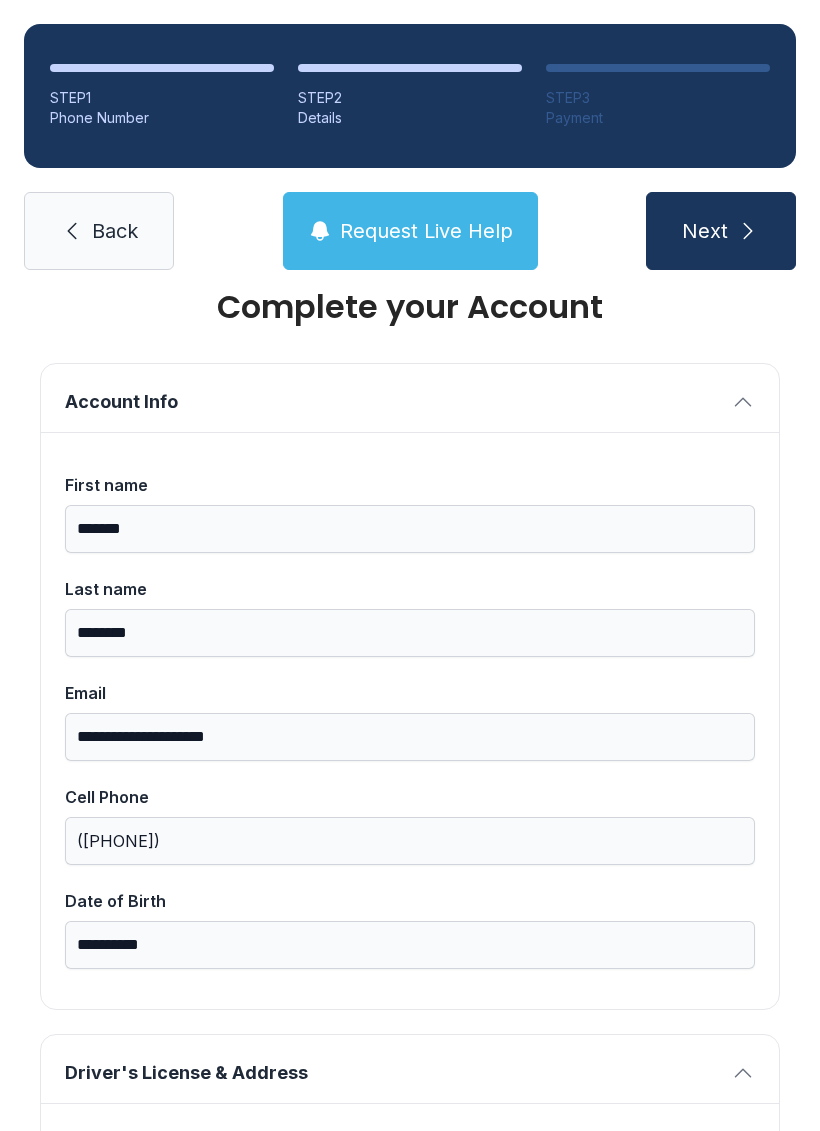 click at bounding box center (748, 231) 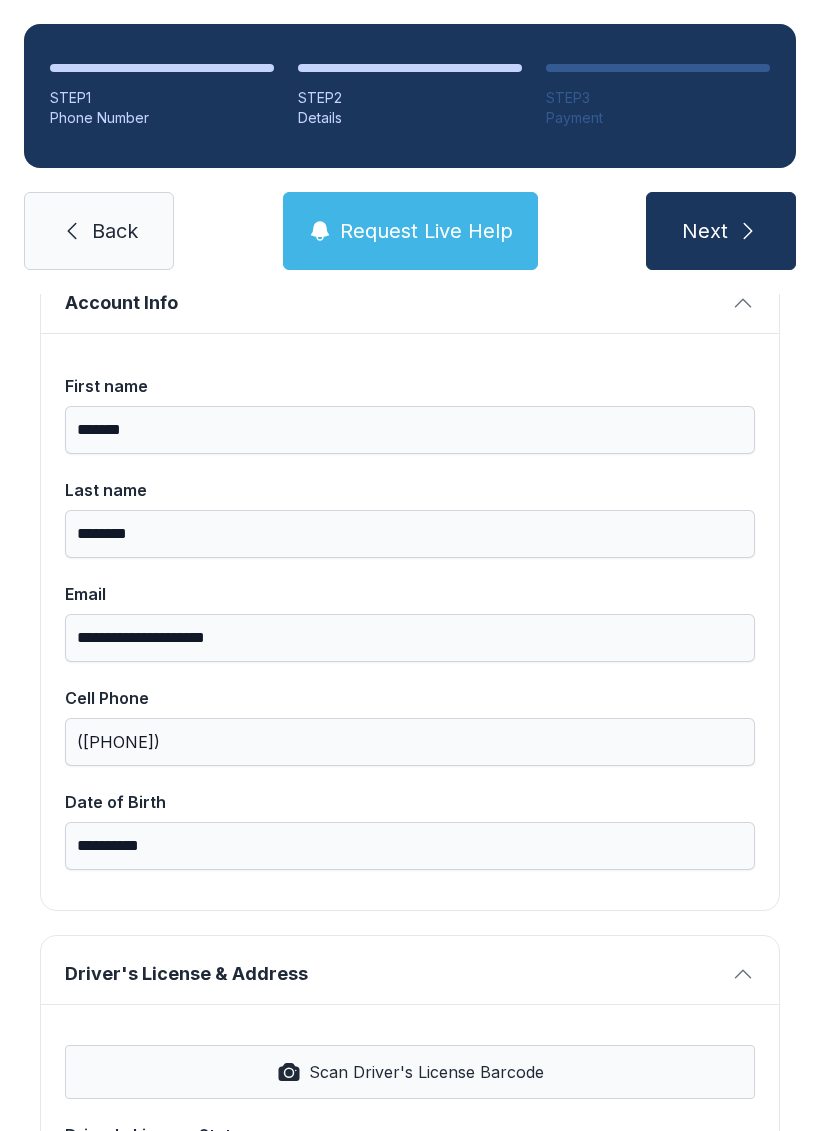 scroll, scrollTop: 187, scrollLeft: 0, axis: vertical 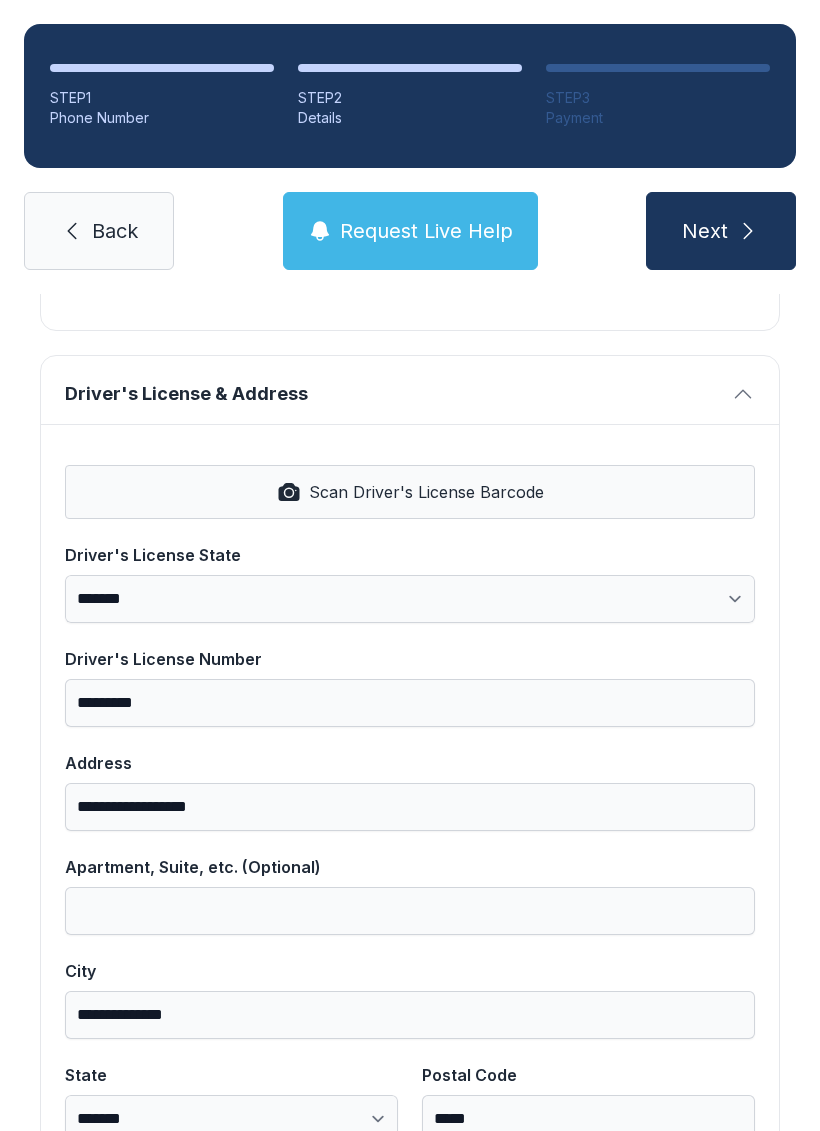 click on "Next" at bounding box center [721, 231] 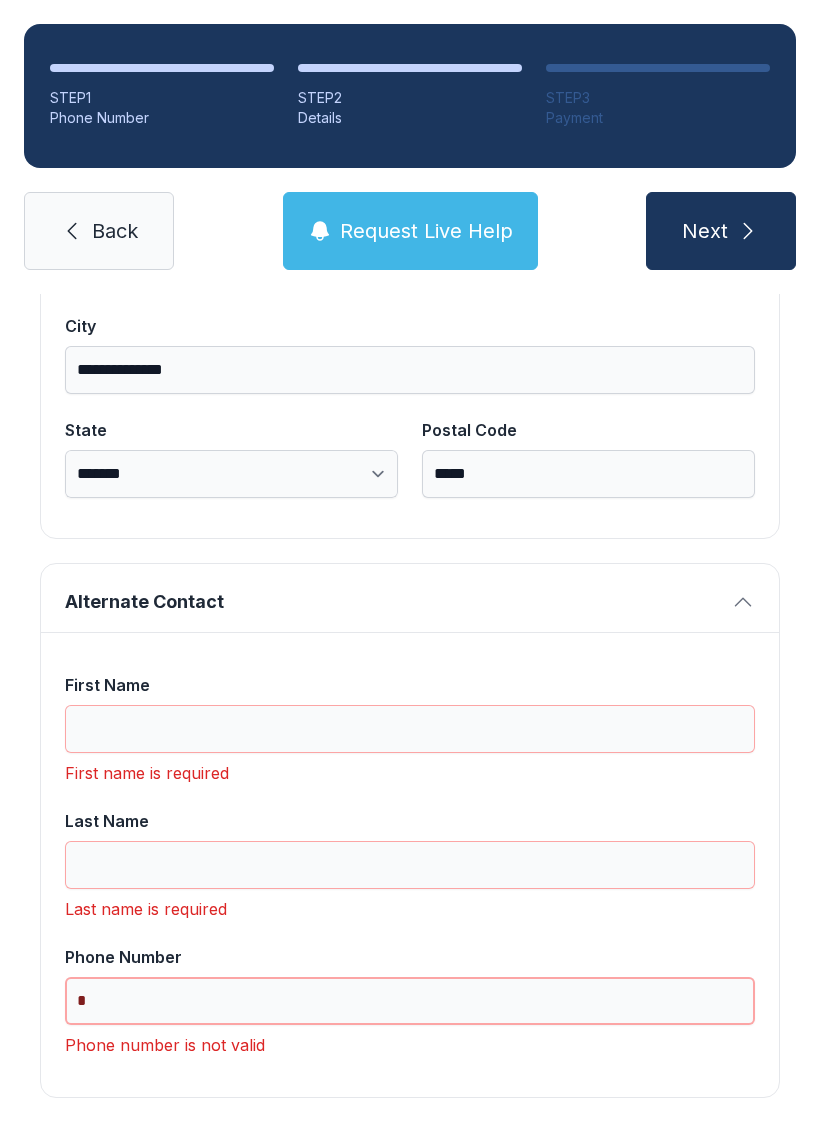 scroll, scrollTop: 1365, scrollLeft: 0, axis: vertical 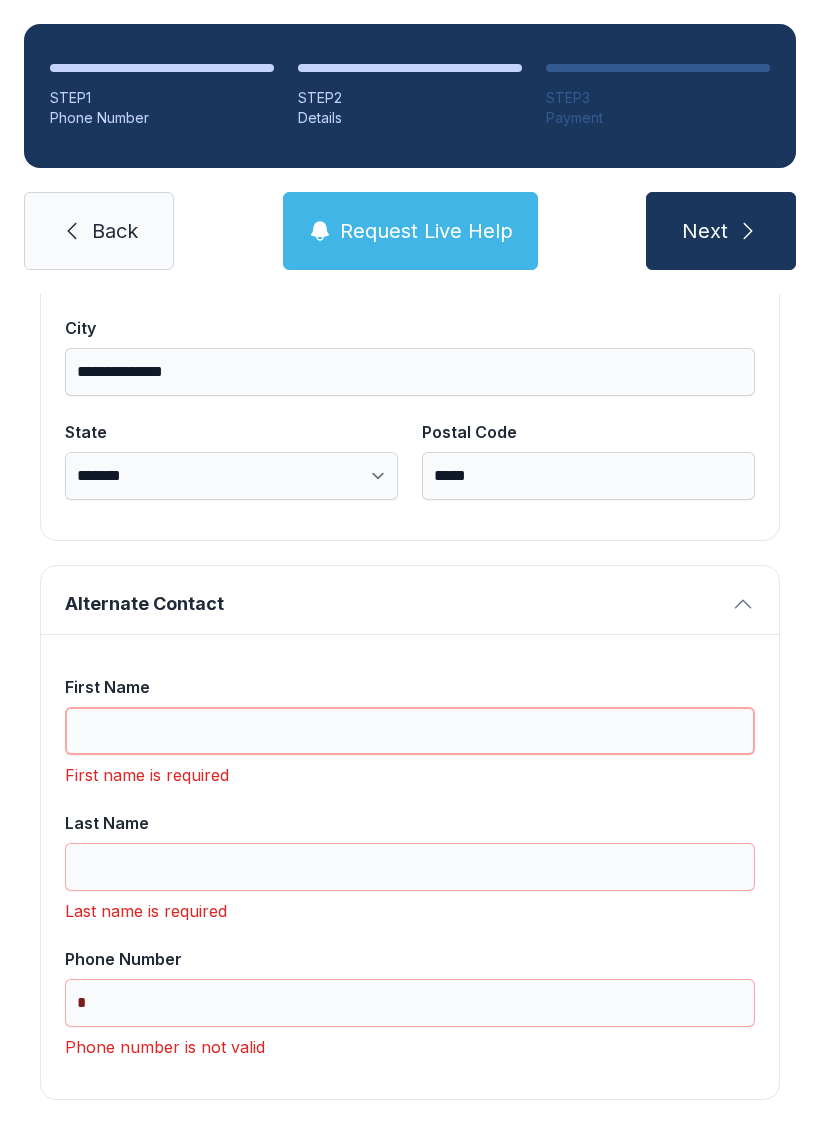 click on "First Name" at bounding box center (410, 731) 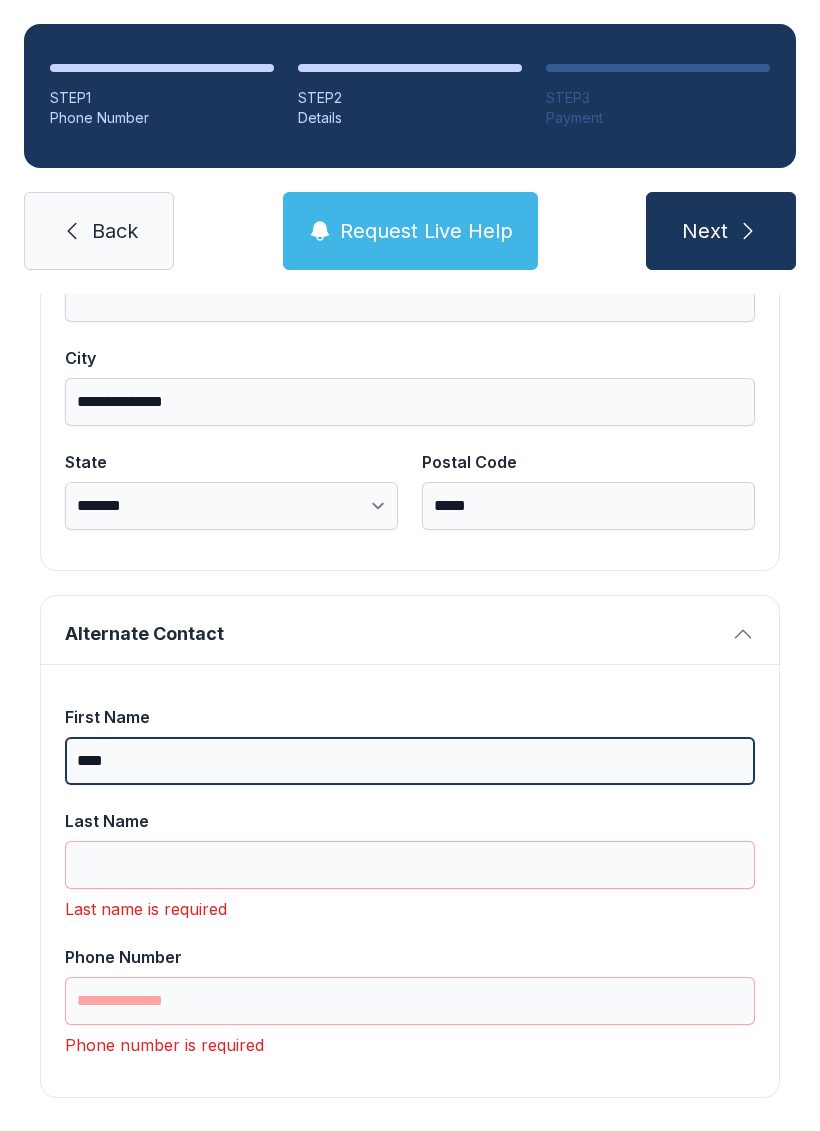 scroll, scrollTop: 1333, scrollLeft: 0, axis: vertical 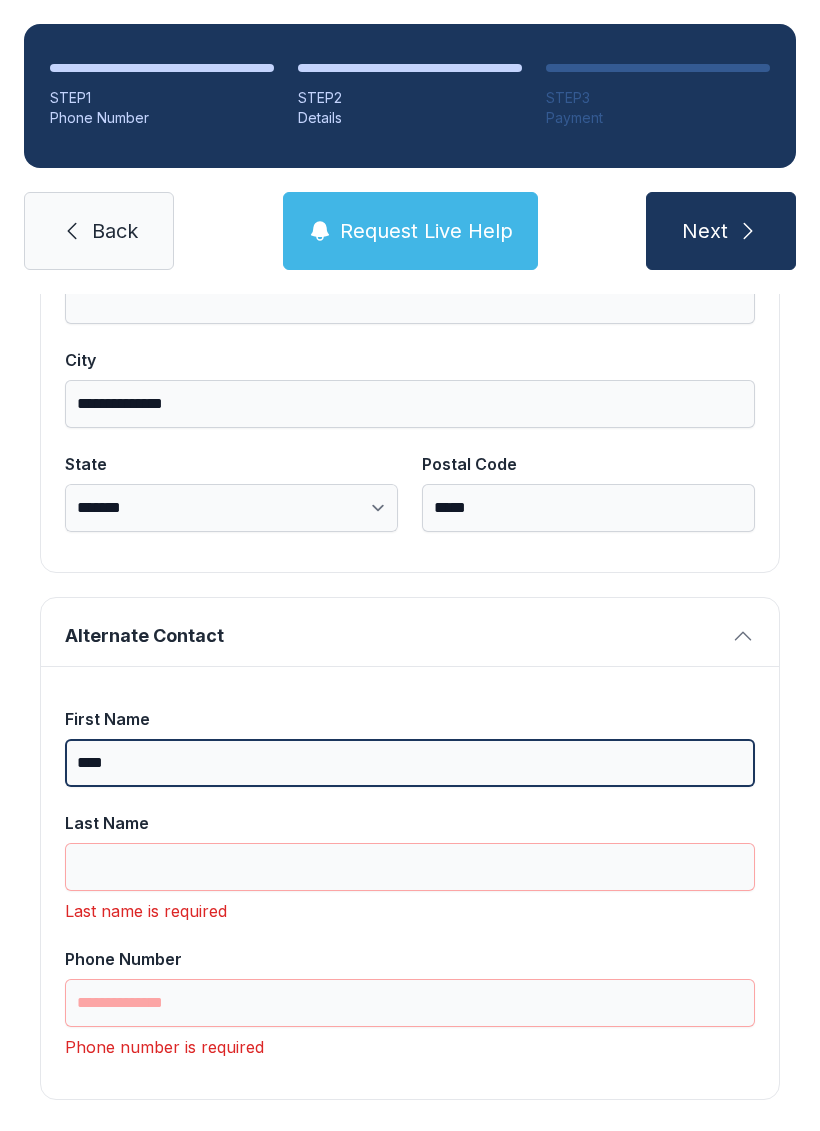 type on "***" 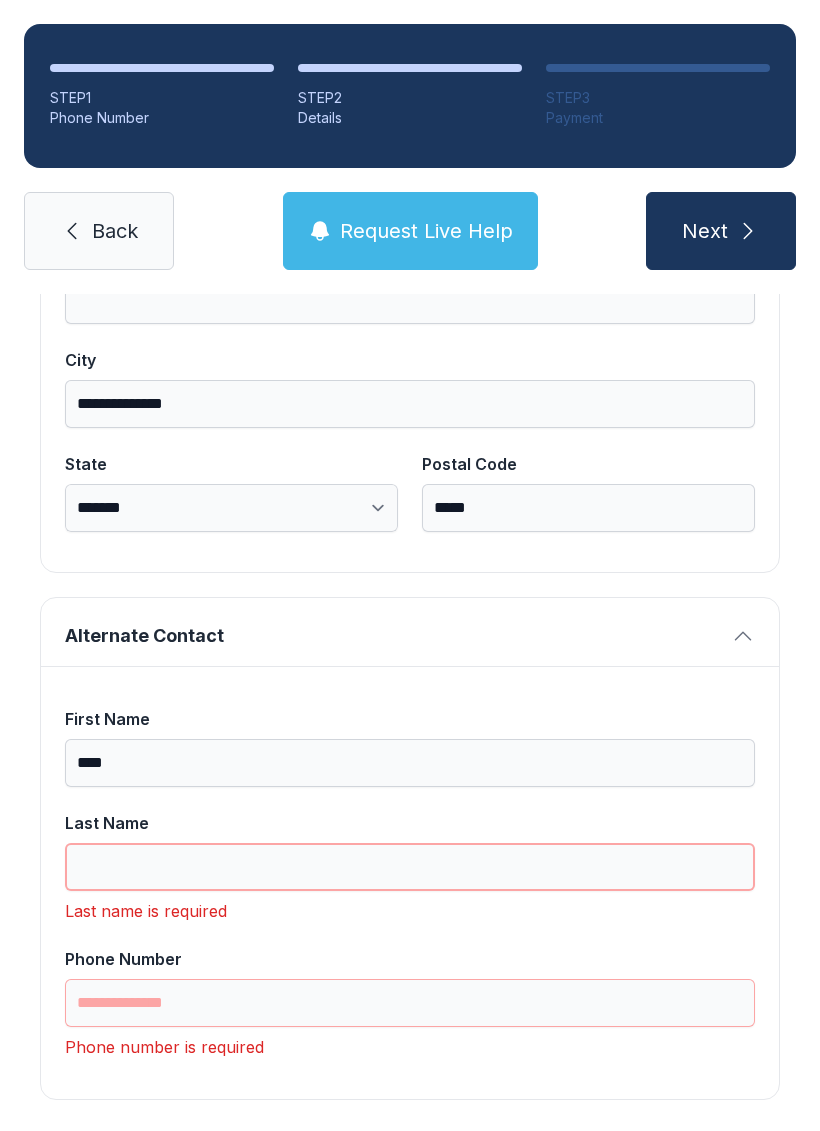 scroll, scrollTop: 49, scrollLeft: 0, axis: vertical 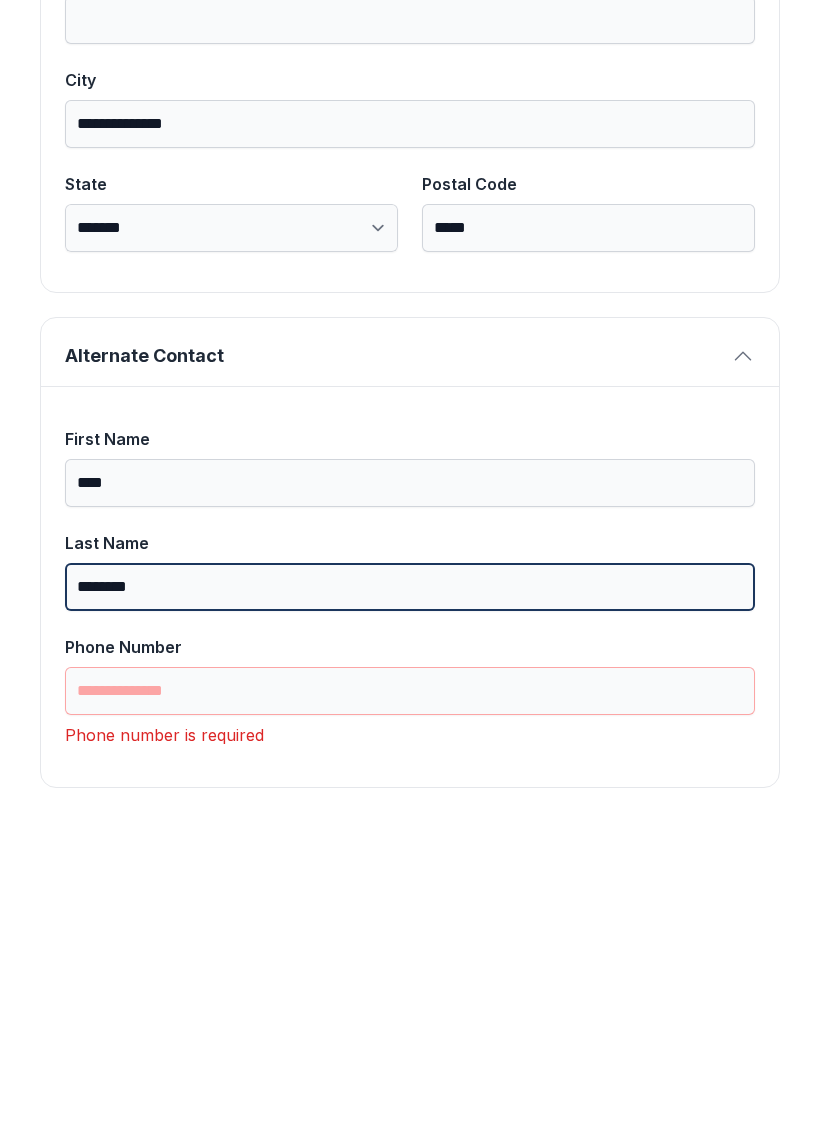 type on "********" 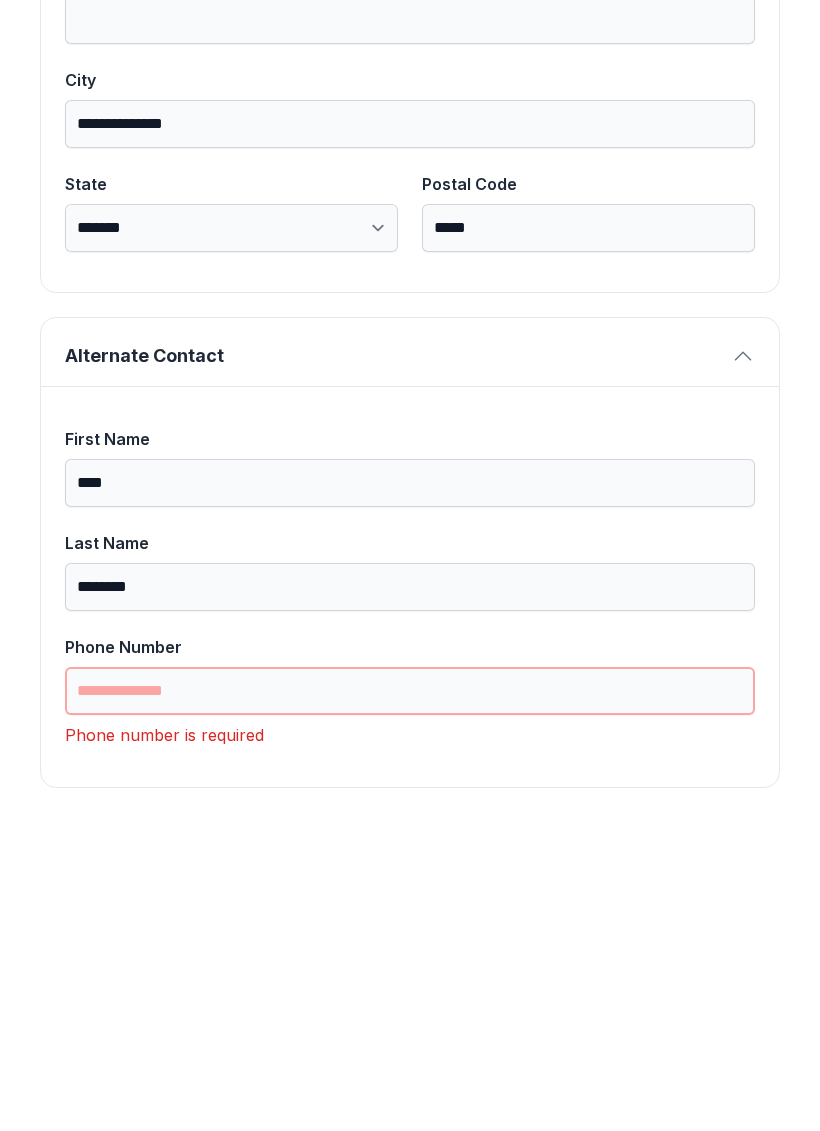click on "Phone Number" at bounding box center (410, 1003) 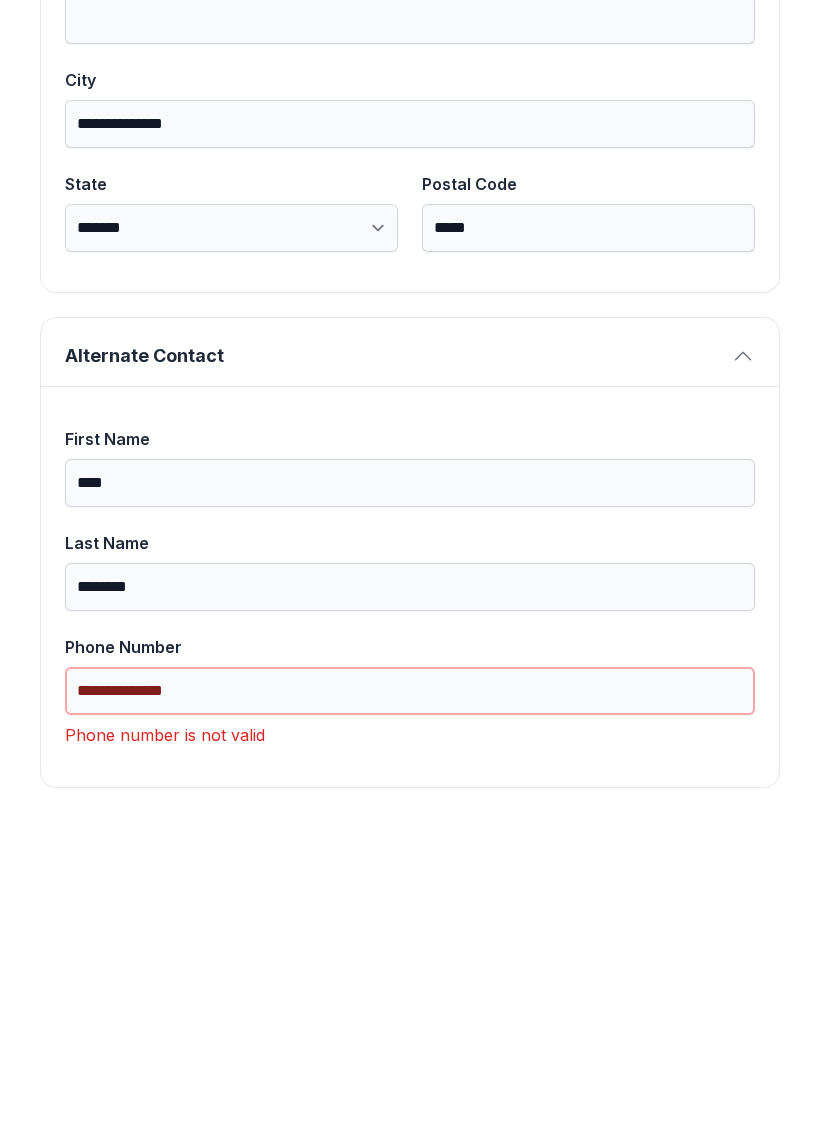 scroll, scrollTop: 1269, scrollLeft: 0, axis: vertical 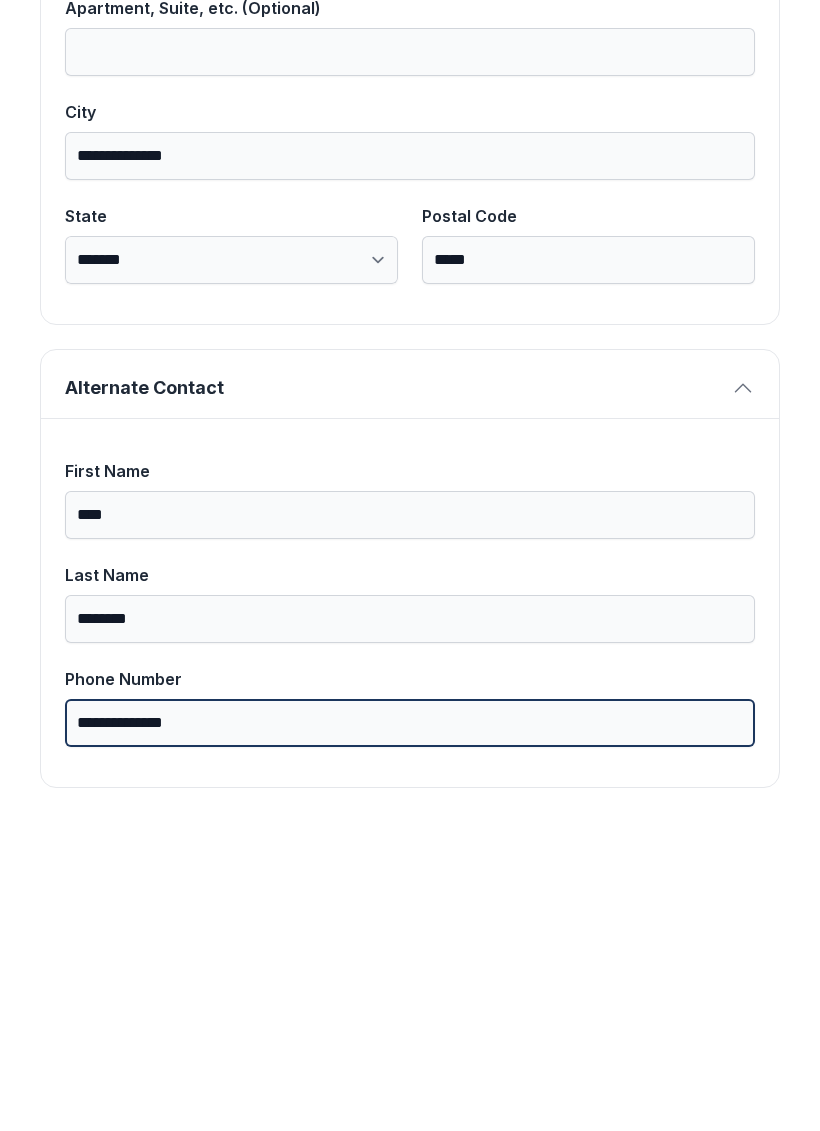 type on "**********" 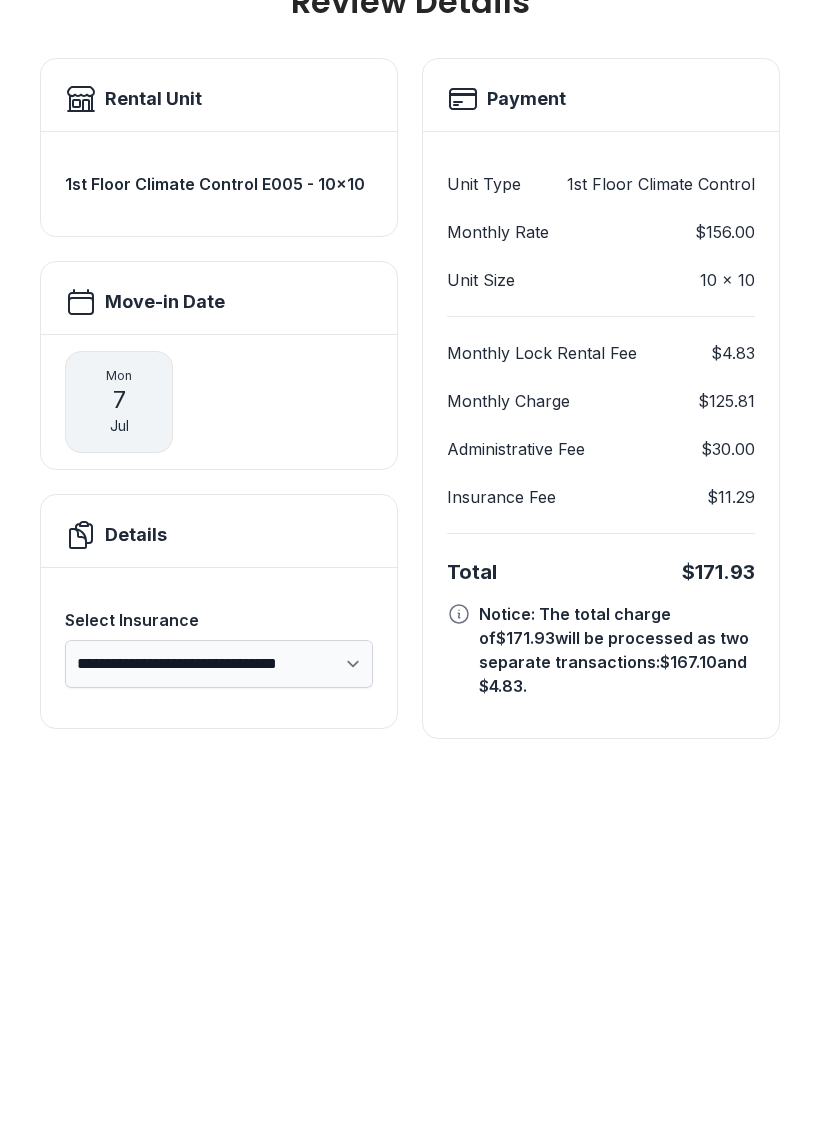 scroll, scrollTop: 0, scrollLeft: 0, axis: both 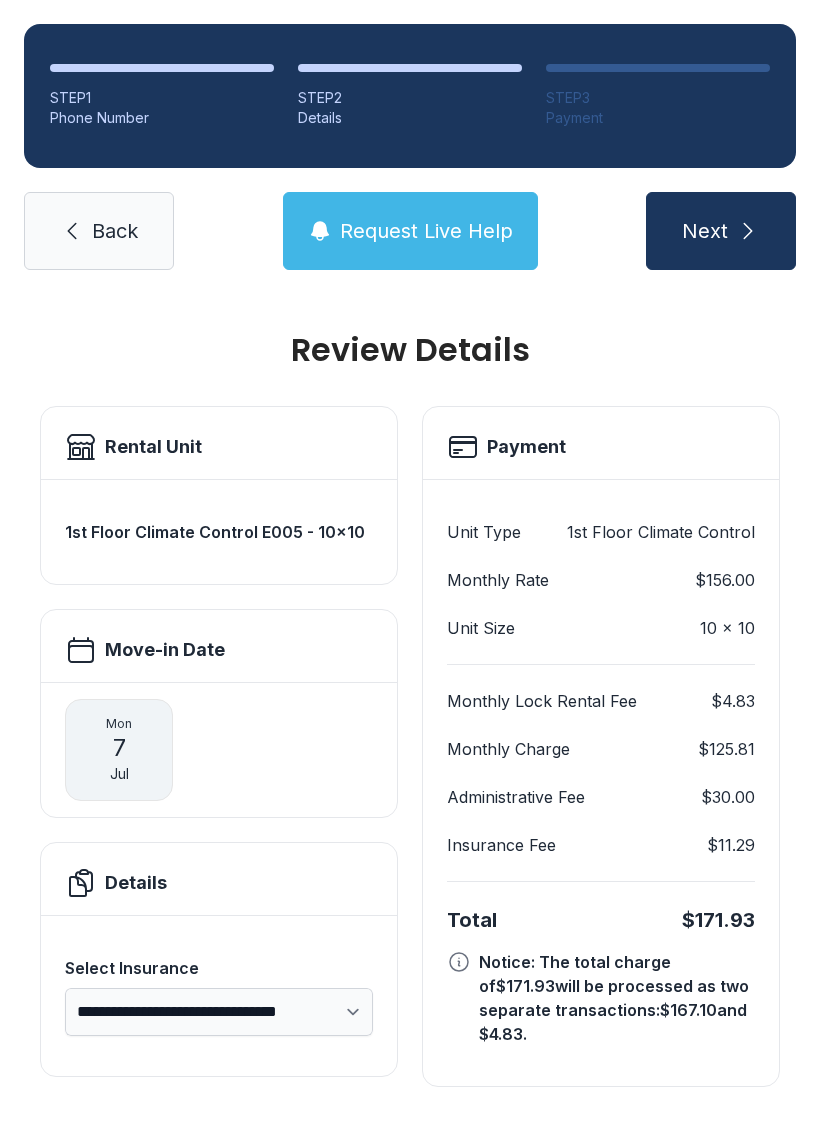 click on "Back" at bounding box center (115, 231) 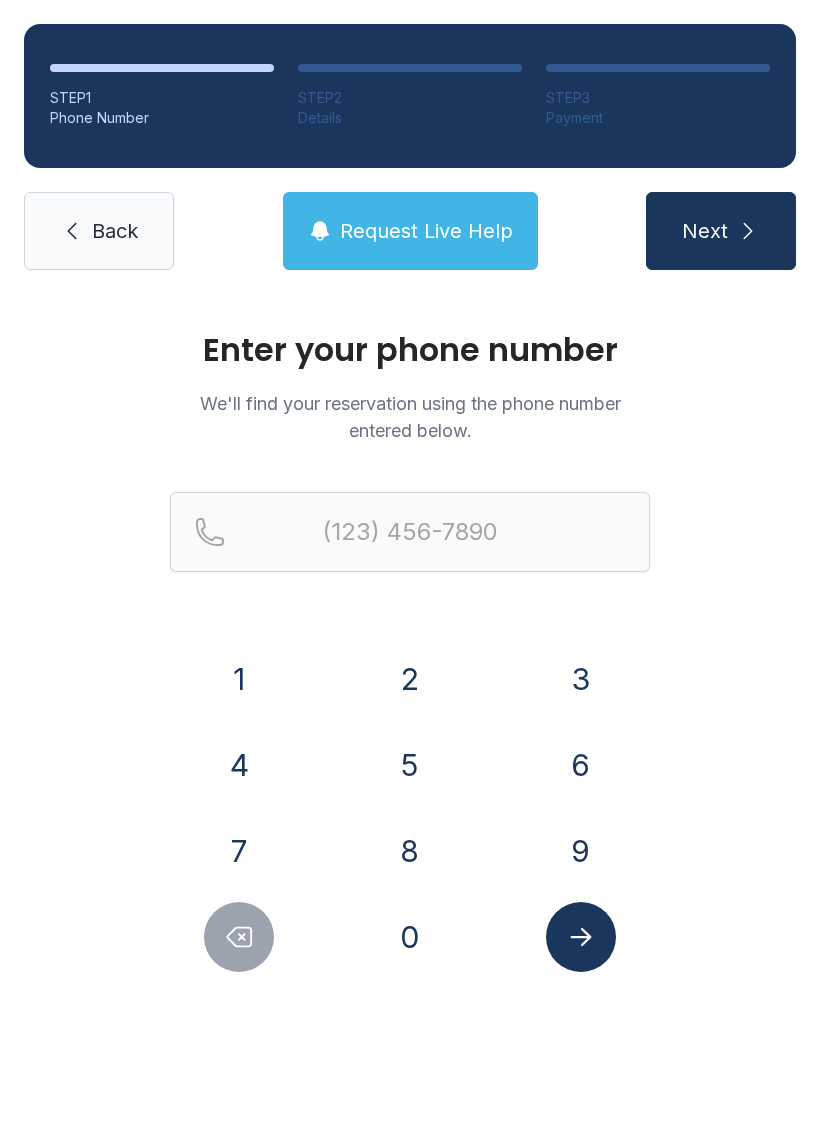 scroll, scrollTop: 0, scrollLeft: 0, axis: both 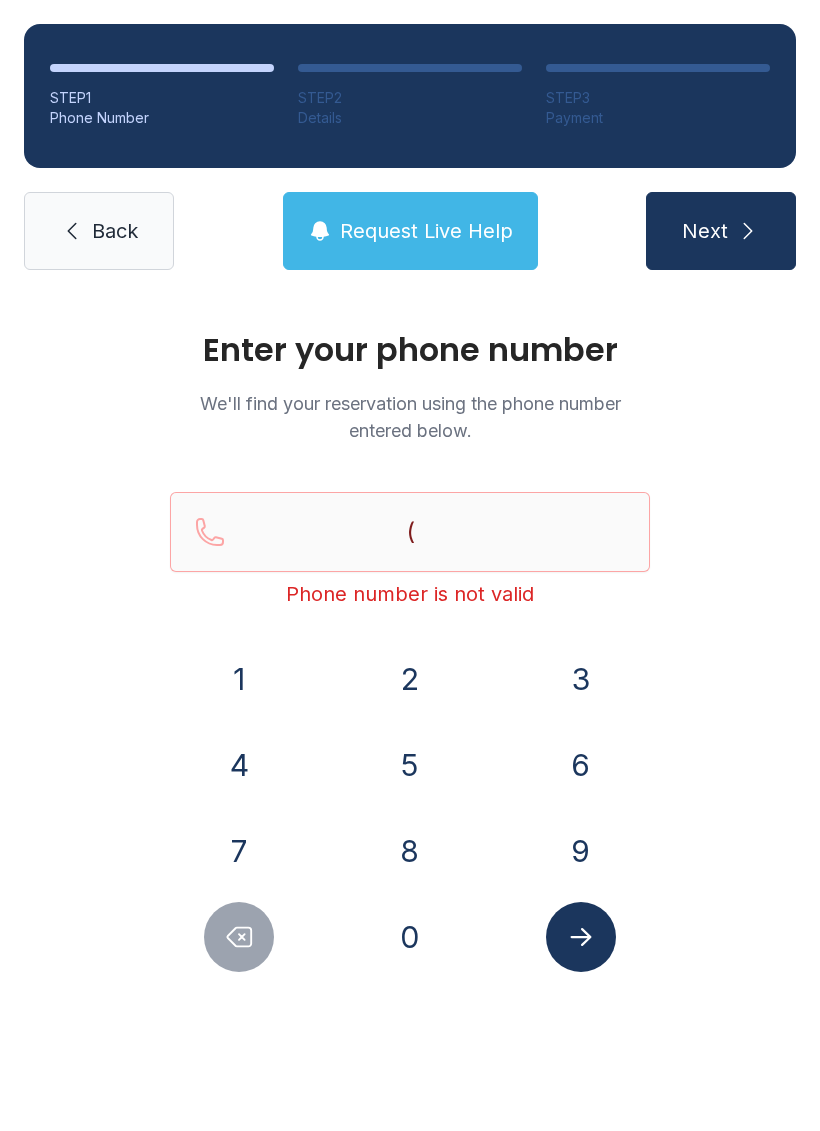 click on "Enter your phone number We'll find your reservation using the phone number entered below. ( Phone number is not valid 1 2 3 4 5 6 7 8 9 0" at bounding box center (410, 673) 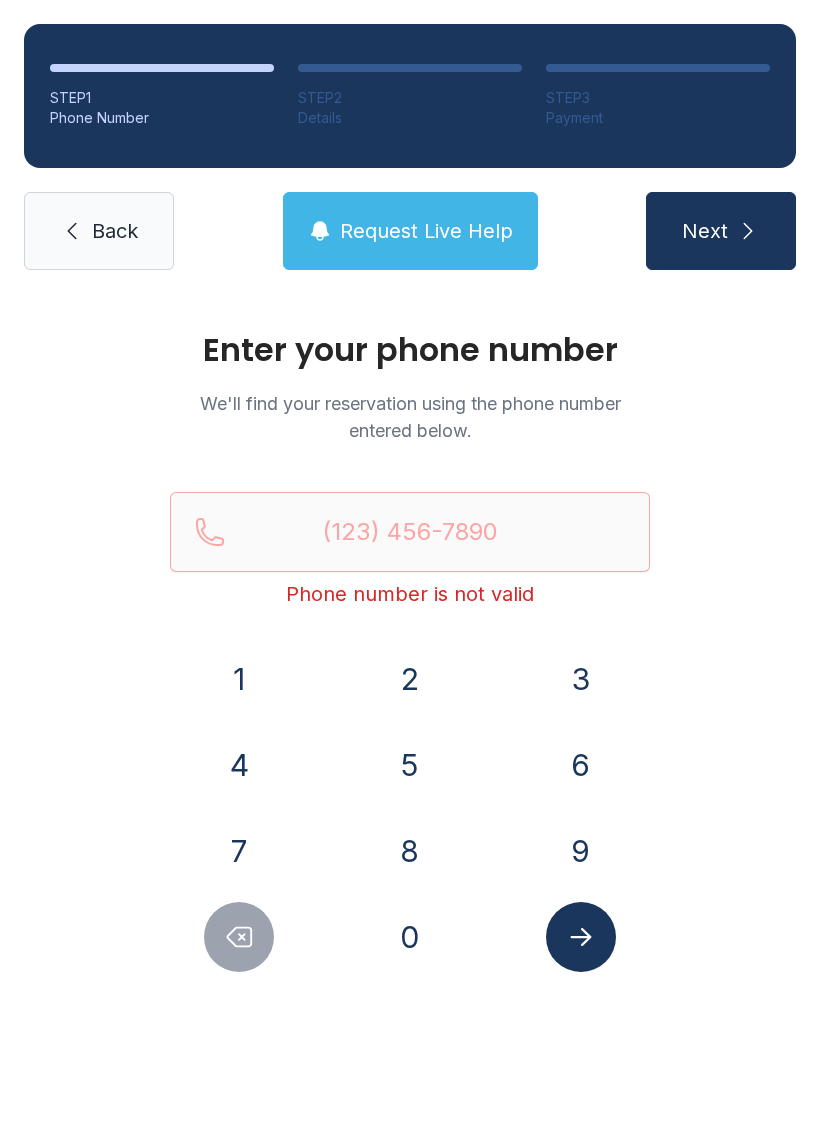 click on "Back" at bounding box center [115, 231] 